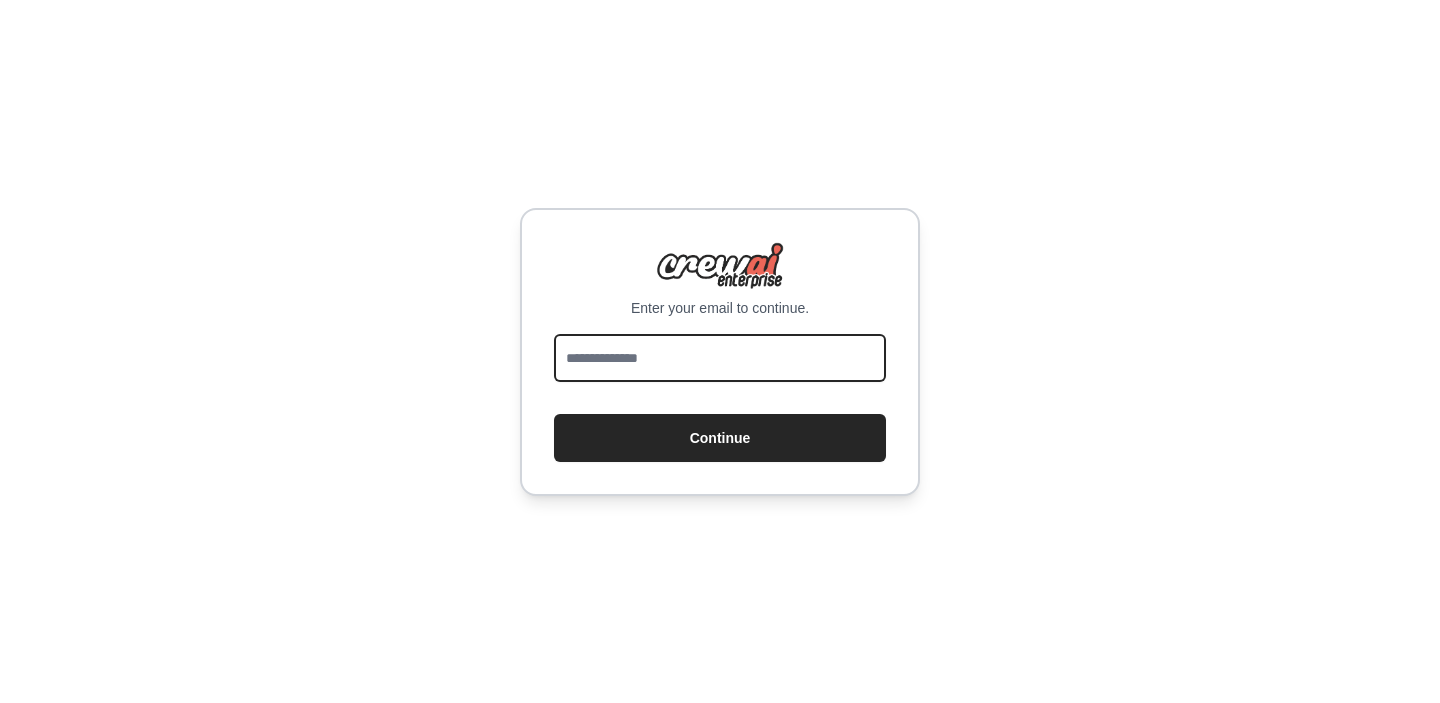 scroll, scrollTop: 0, scrollLeft: 0, axis: both 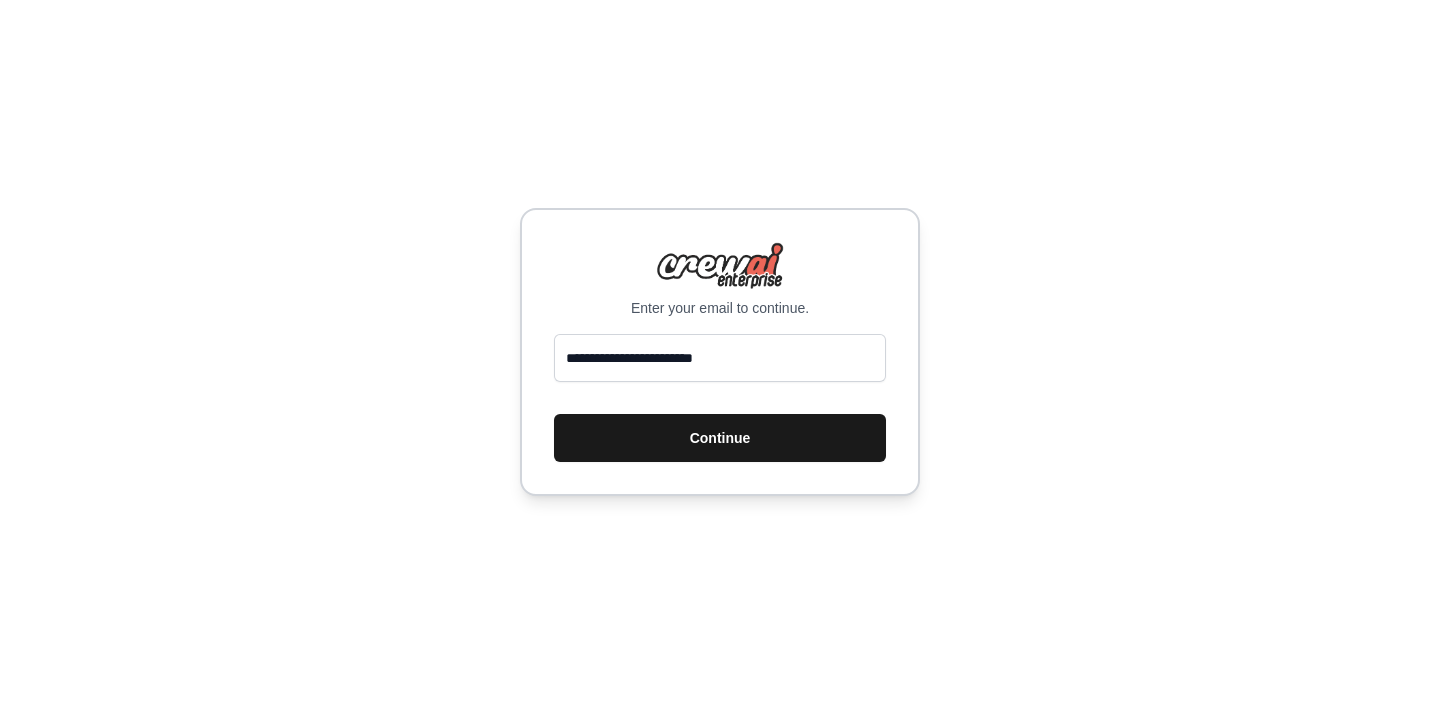 click on "Continue" at bounding box center (720, 438) 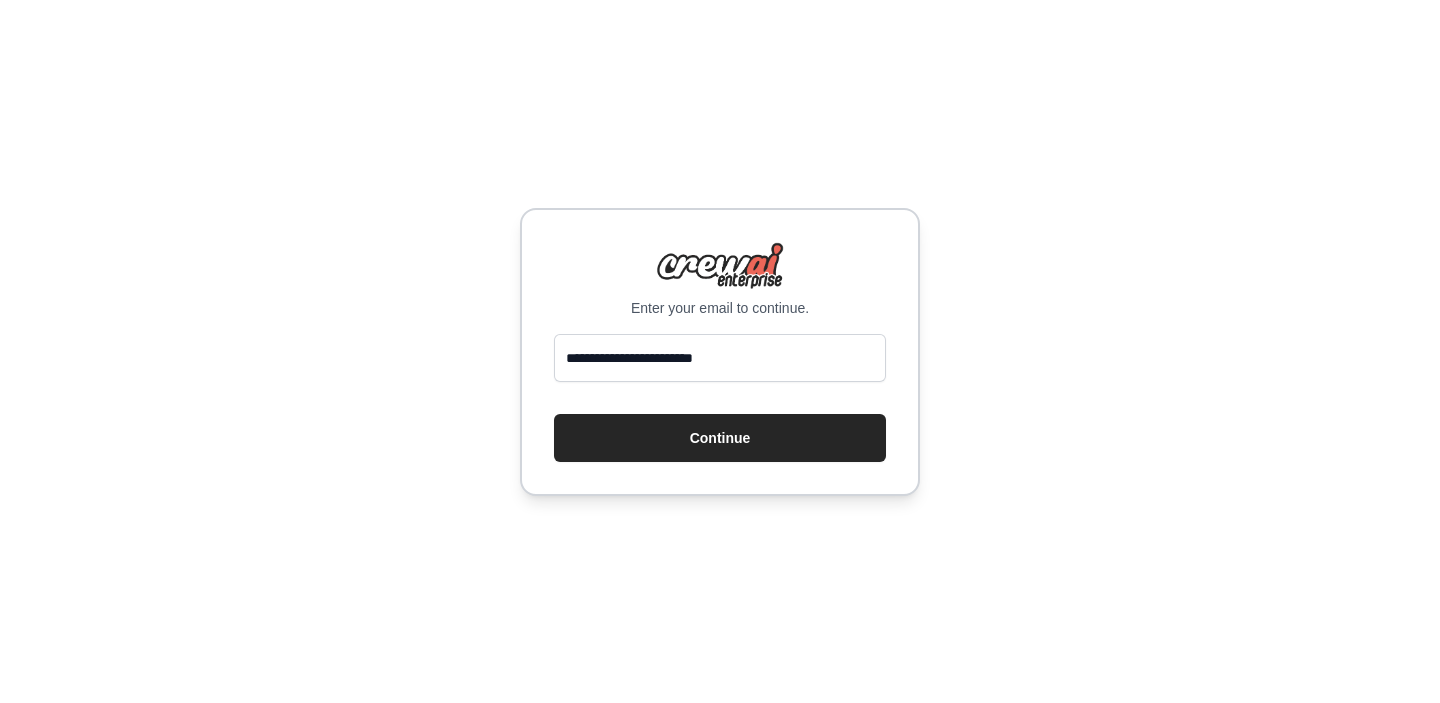 click on "**********" at bounding box center (720, 352) 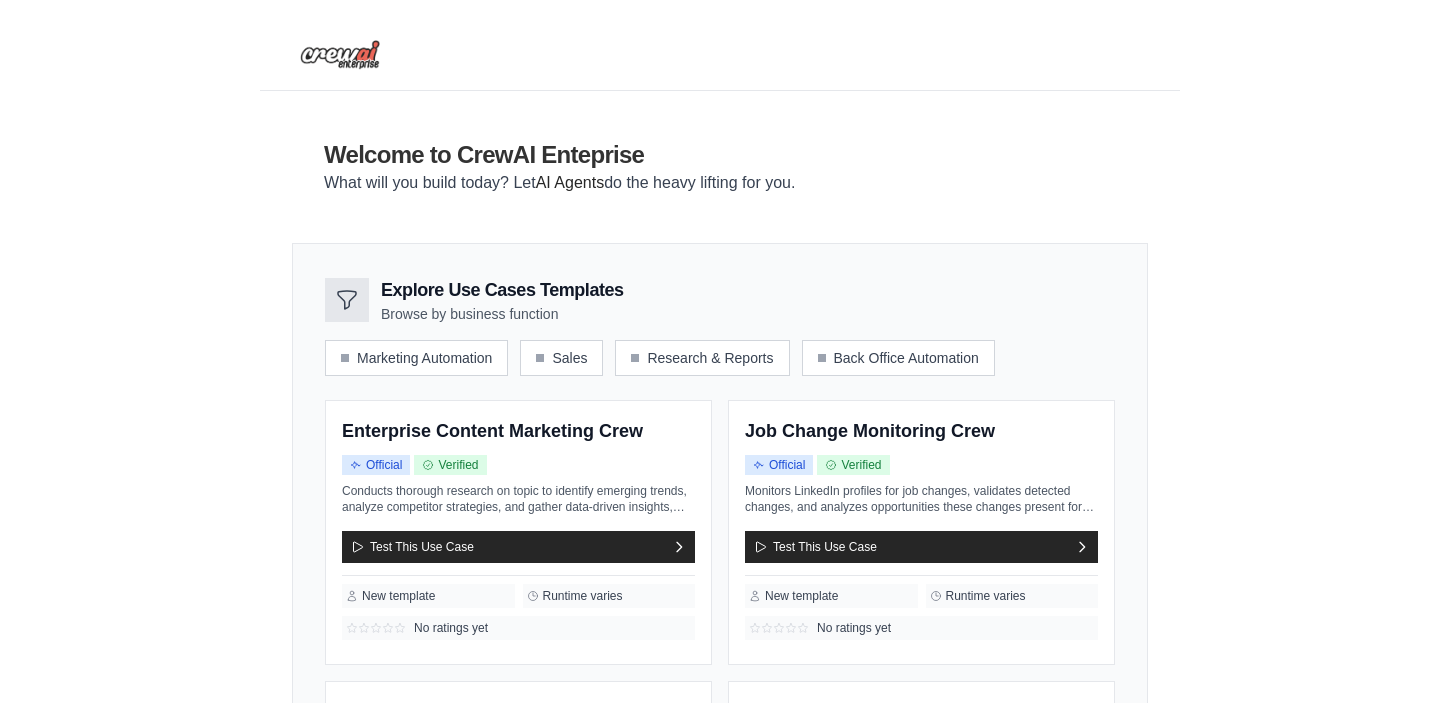 scroll, scrollTop: 0, scrollLeft: 0, axis: both 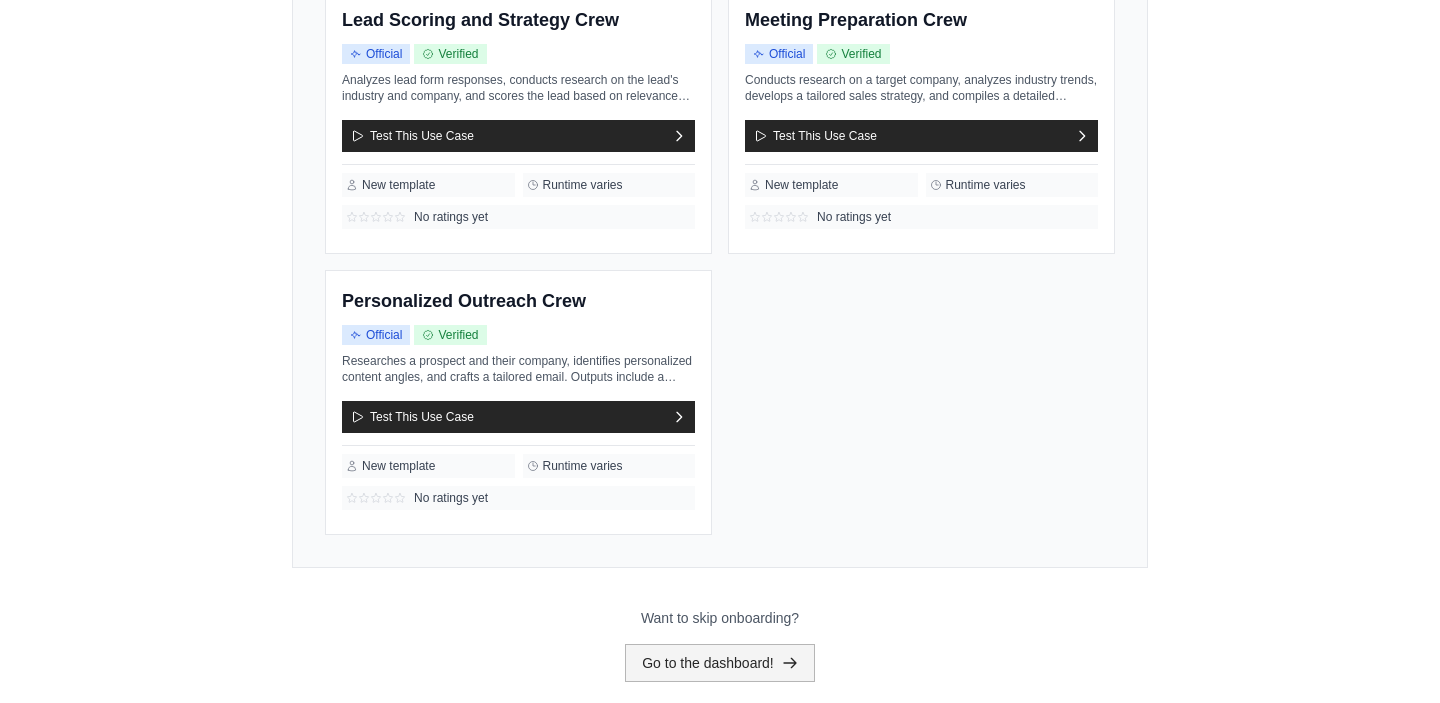click on "Go to the dashboard!" at bounding box center [720, 663] 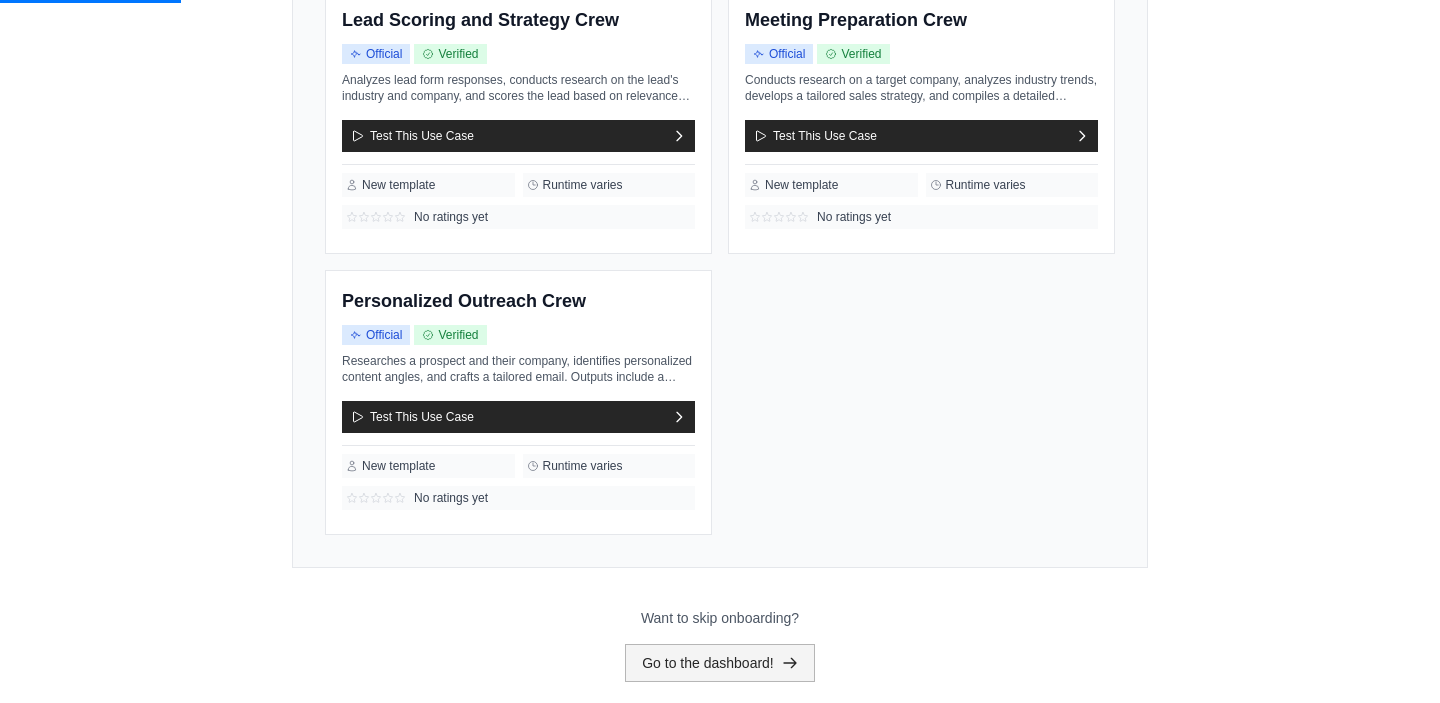 click on "Go to the dashboard!" at bounding box center [720, 663] 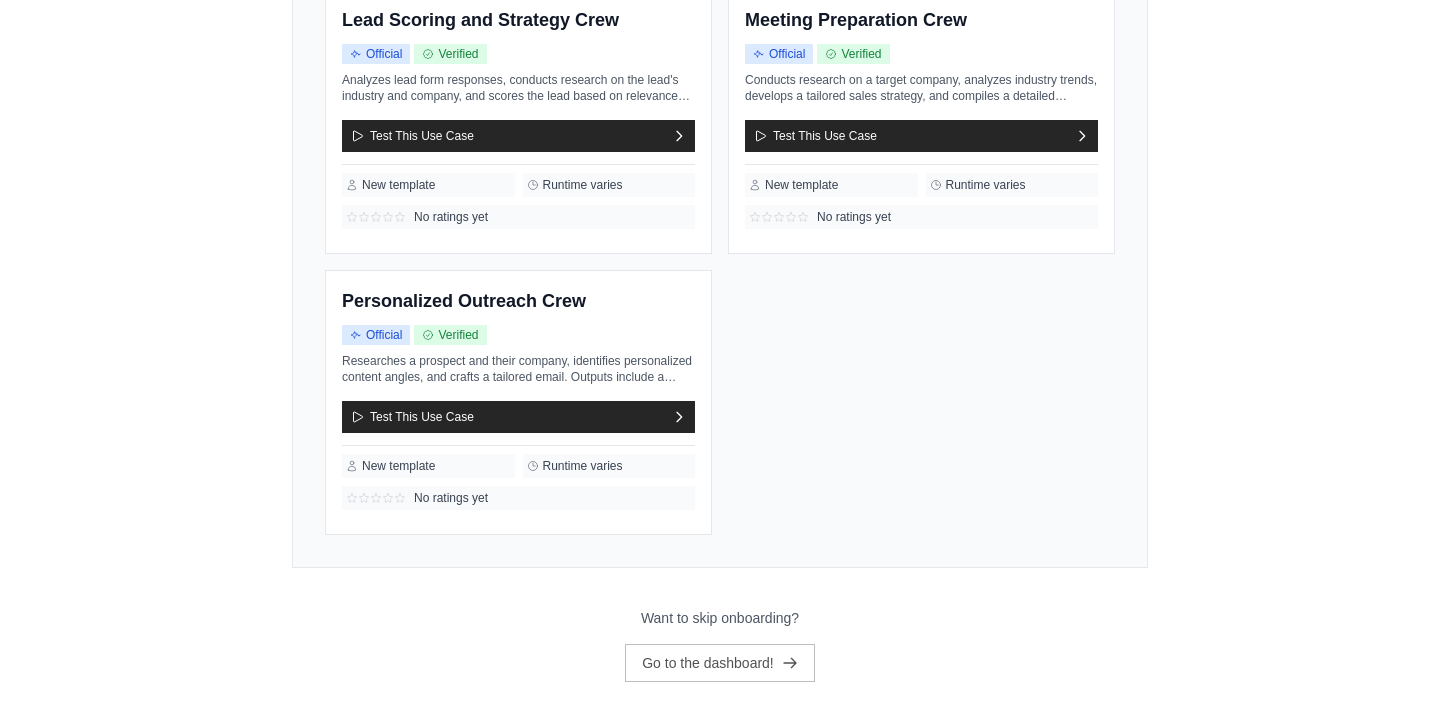 click on "Want to skip onboarding?" at bounding box center (720, 618) 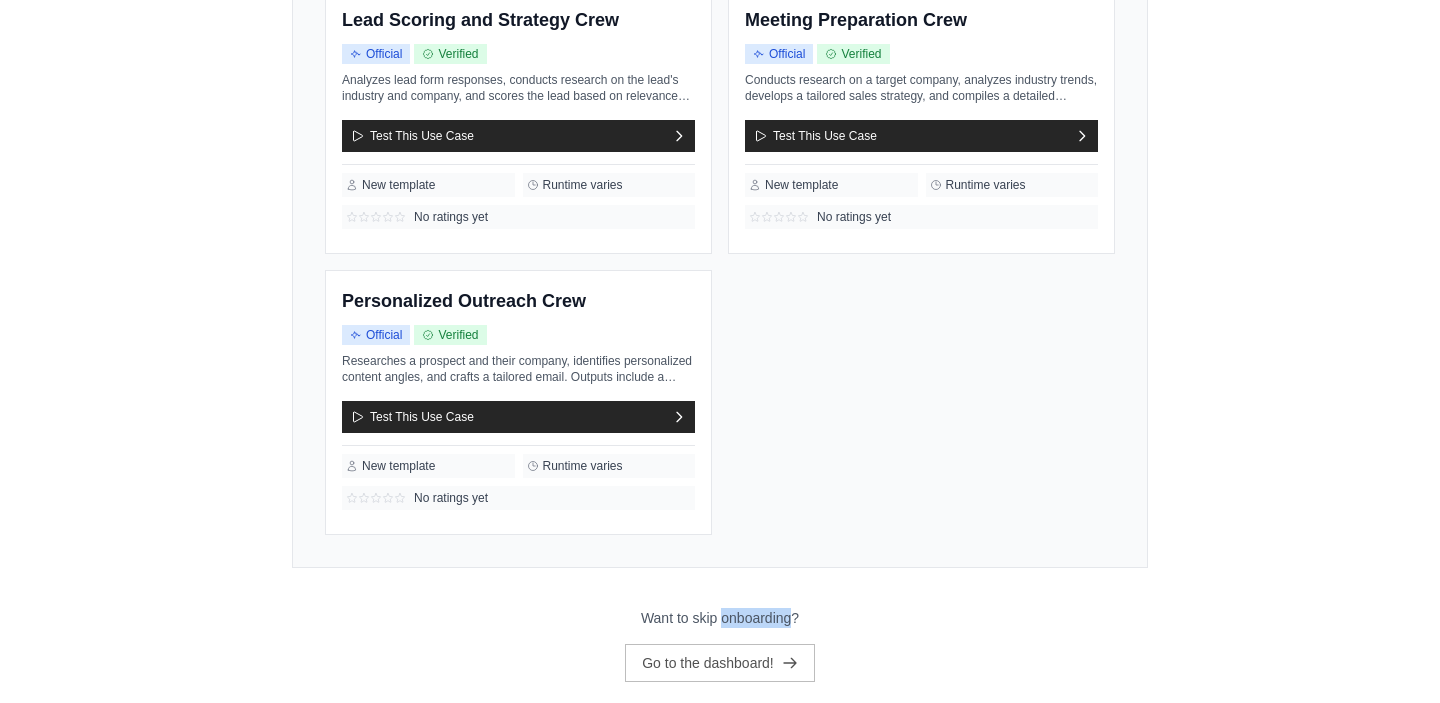 click on "Want to skip onboarding?" at bounding box center [720, 618] 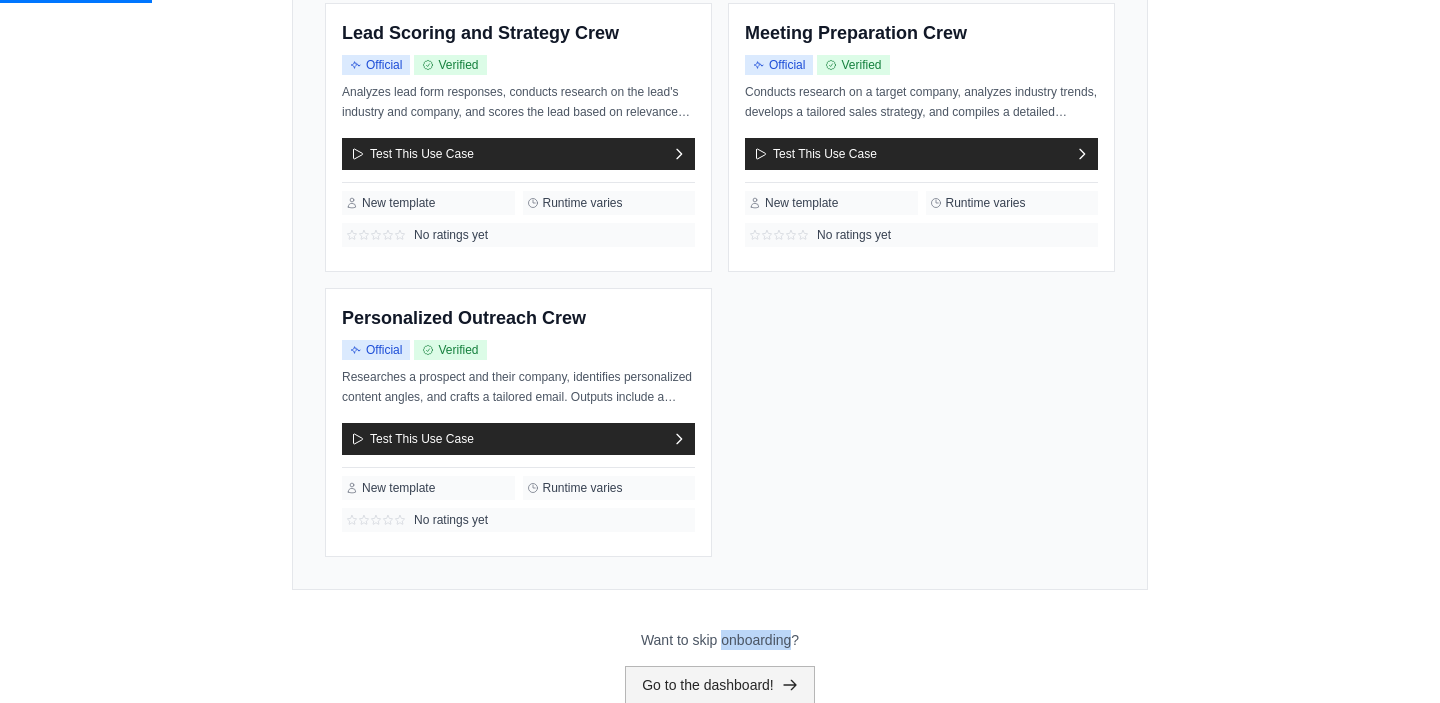 click on "Go to the dashboard!" at bounding box center (720, 685) 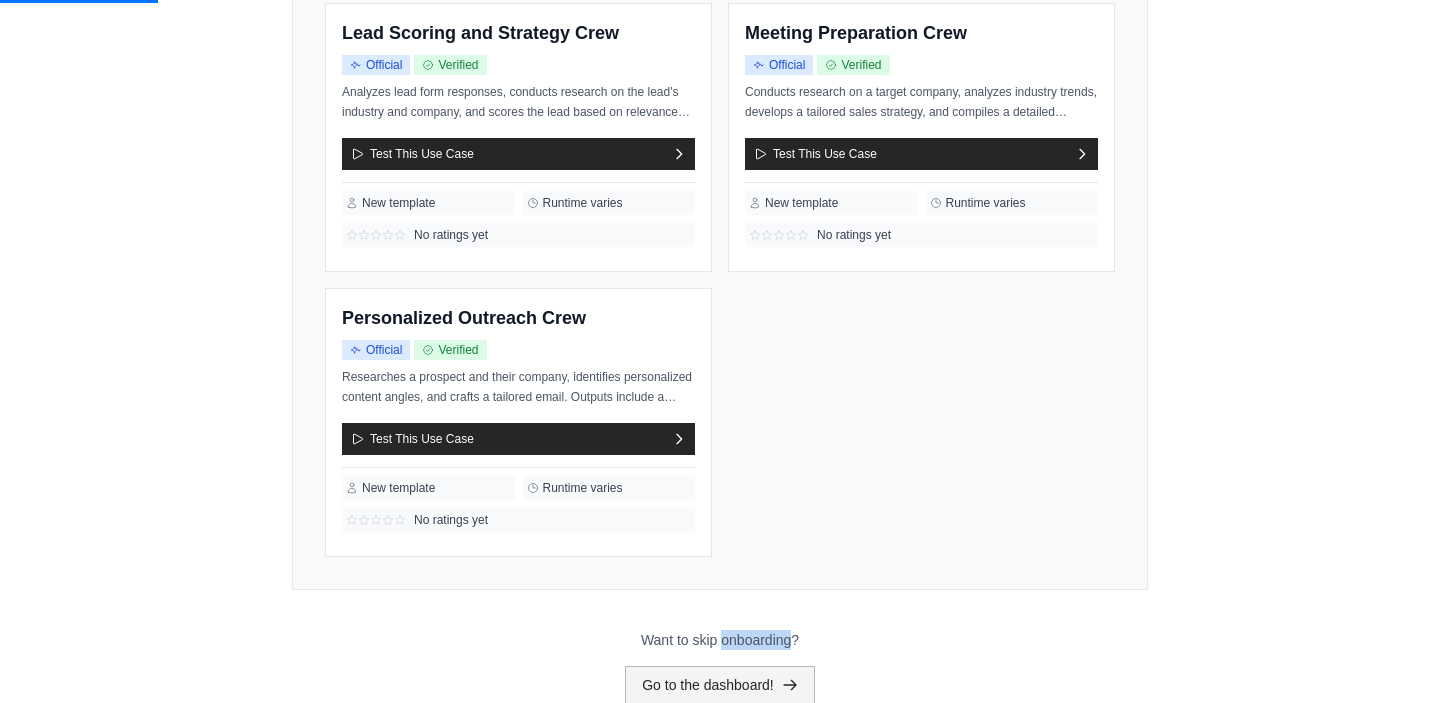 click on "Go to the dashboard!" at bounding box center [720, 685] 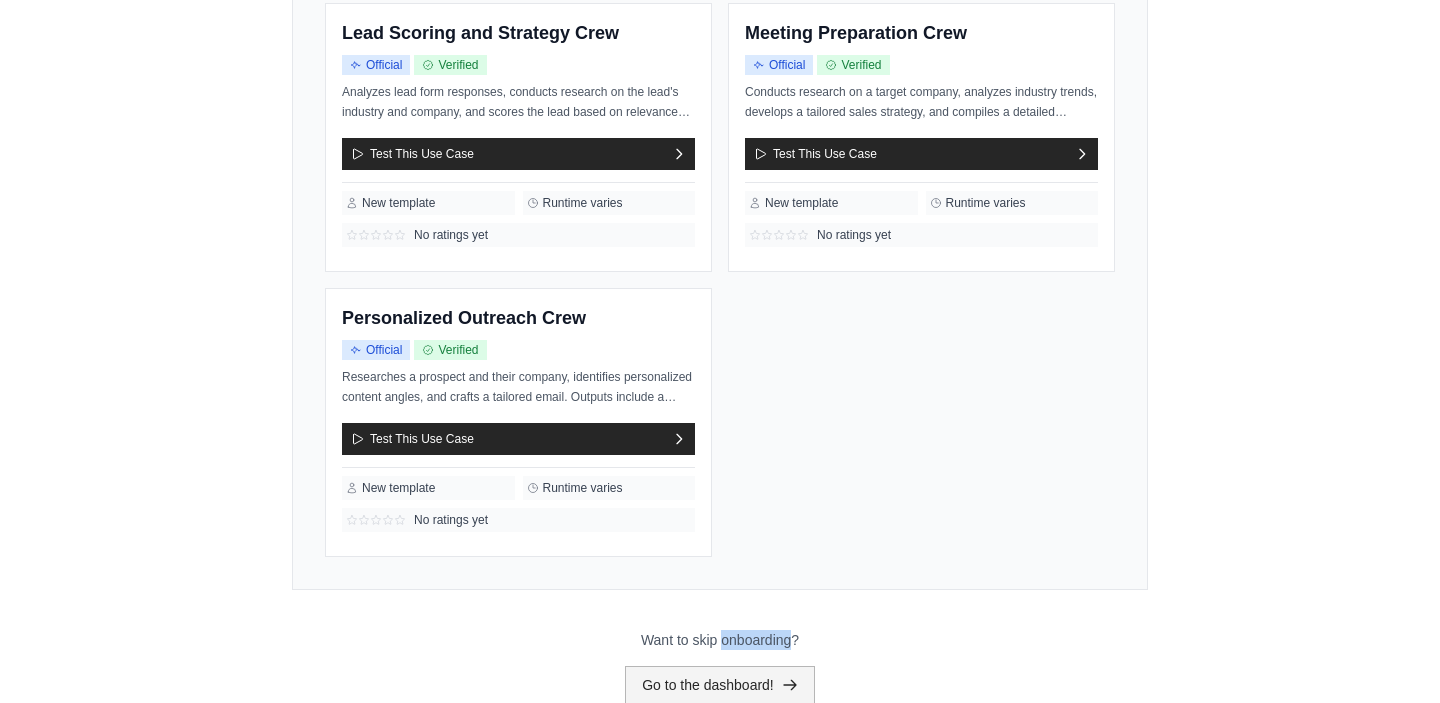 scroll, scrollTop: 0, scrollLeft: 0, axis: both 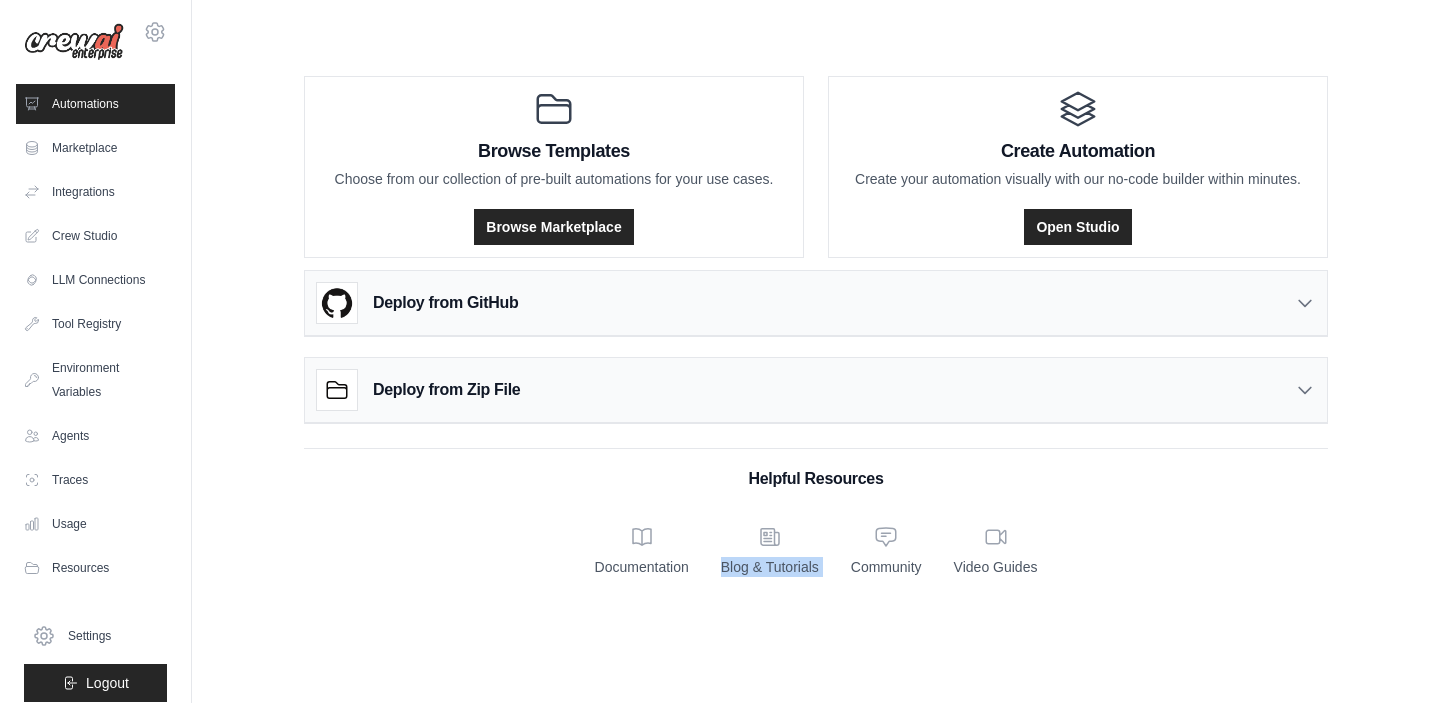 click on "Browse Templates
Choose from our collection of pre-built automations for your use
cases.
Browse Marketplace
Create Automation
Create your automation visually with our no-code builder within
minutes.
Open Studio
Deploy from GitHub" at bounding box center (816, 306) 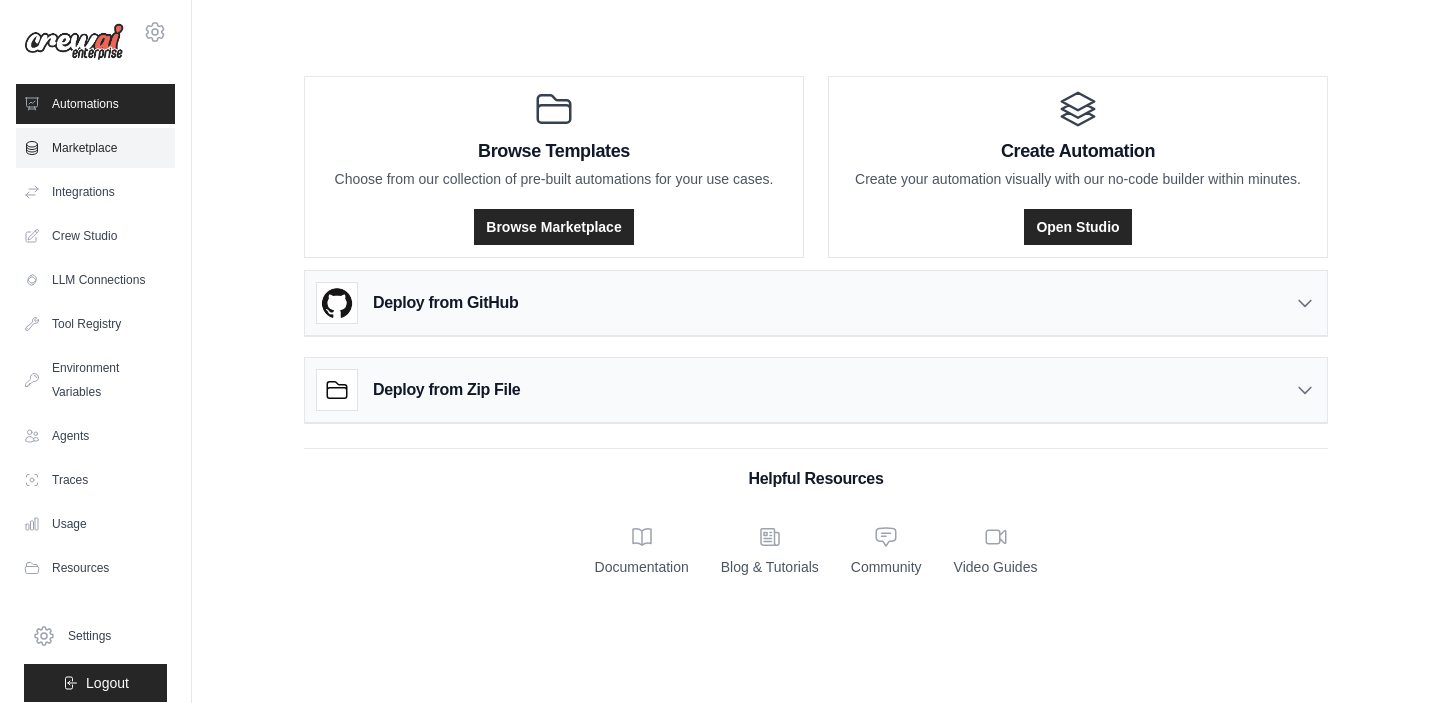 click on "Marketplace" at bounding box center [95, 148] 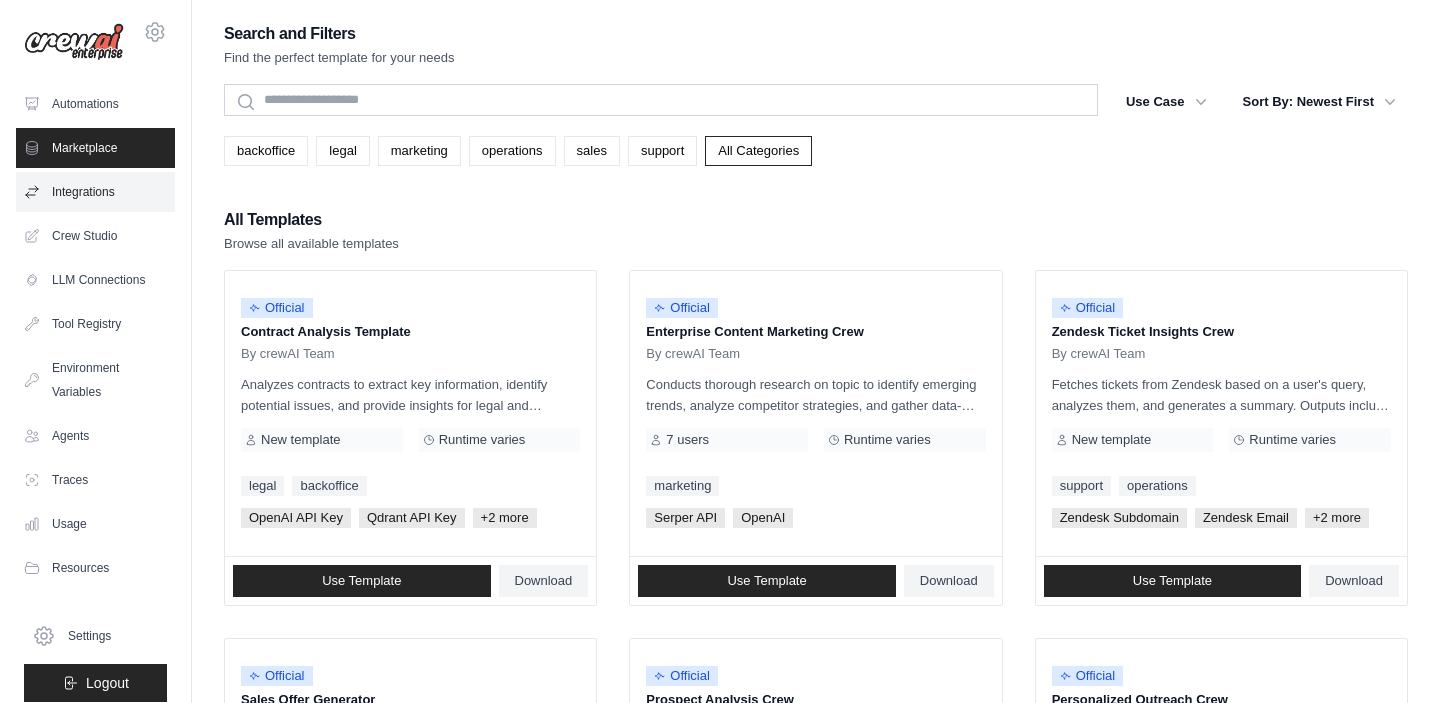 click on "Integrations" at bounding box center [95, 192] 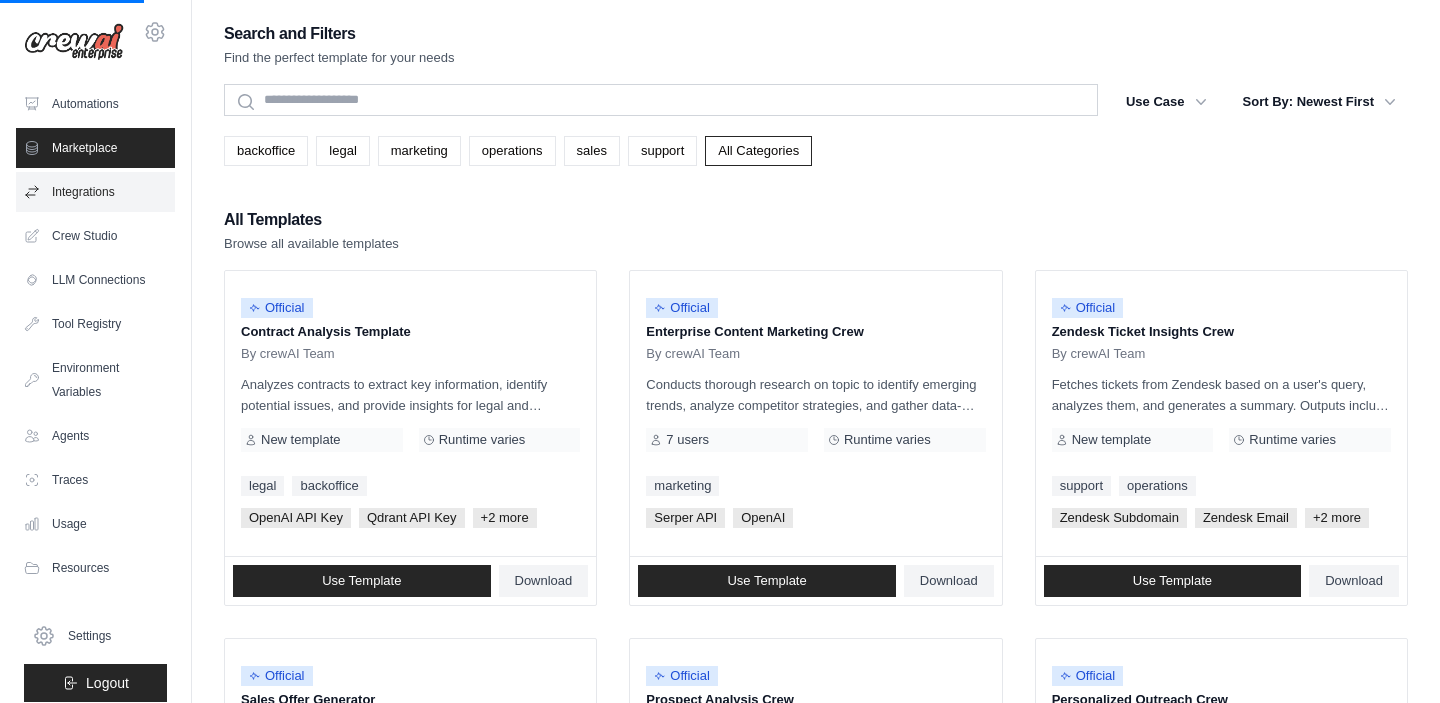 click on "Integrations" at bounding box center (95, 192) 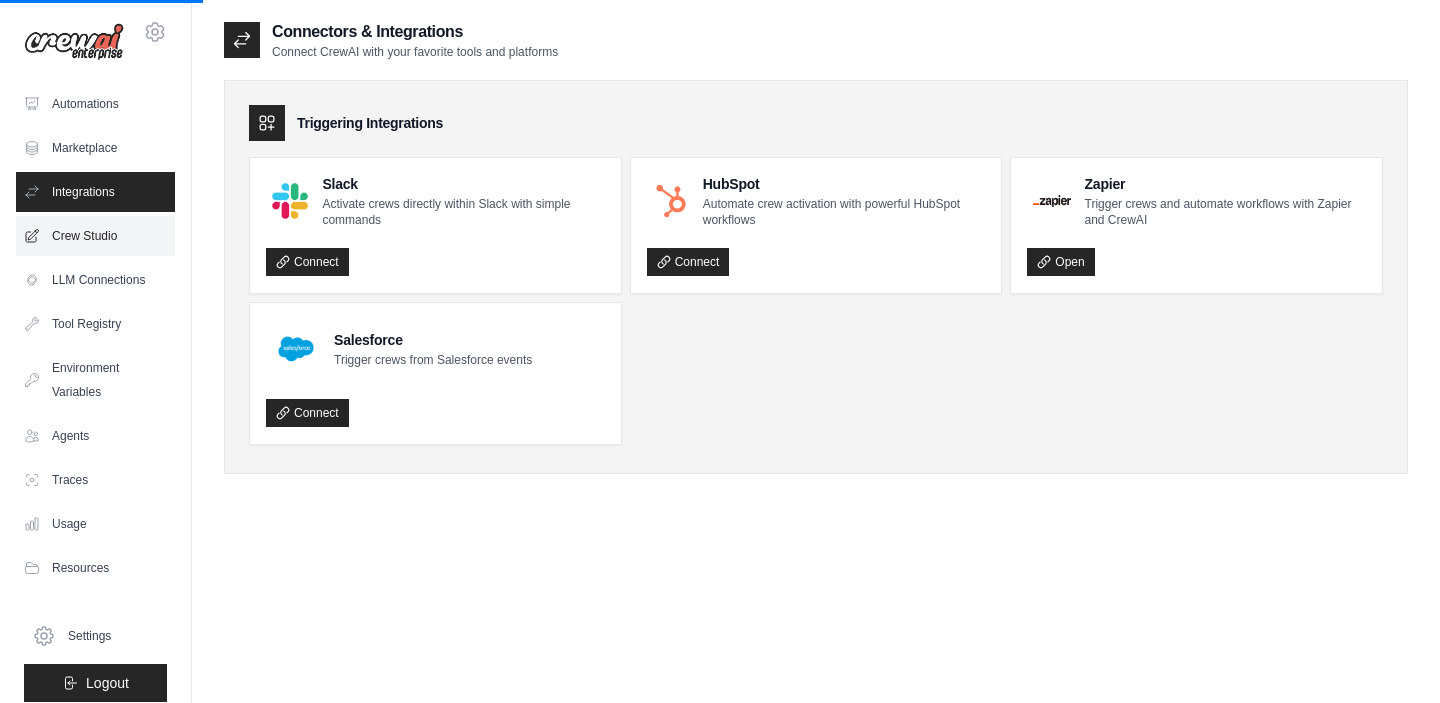 click on "Crew Studio" at bounding box center (95, 236) 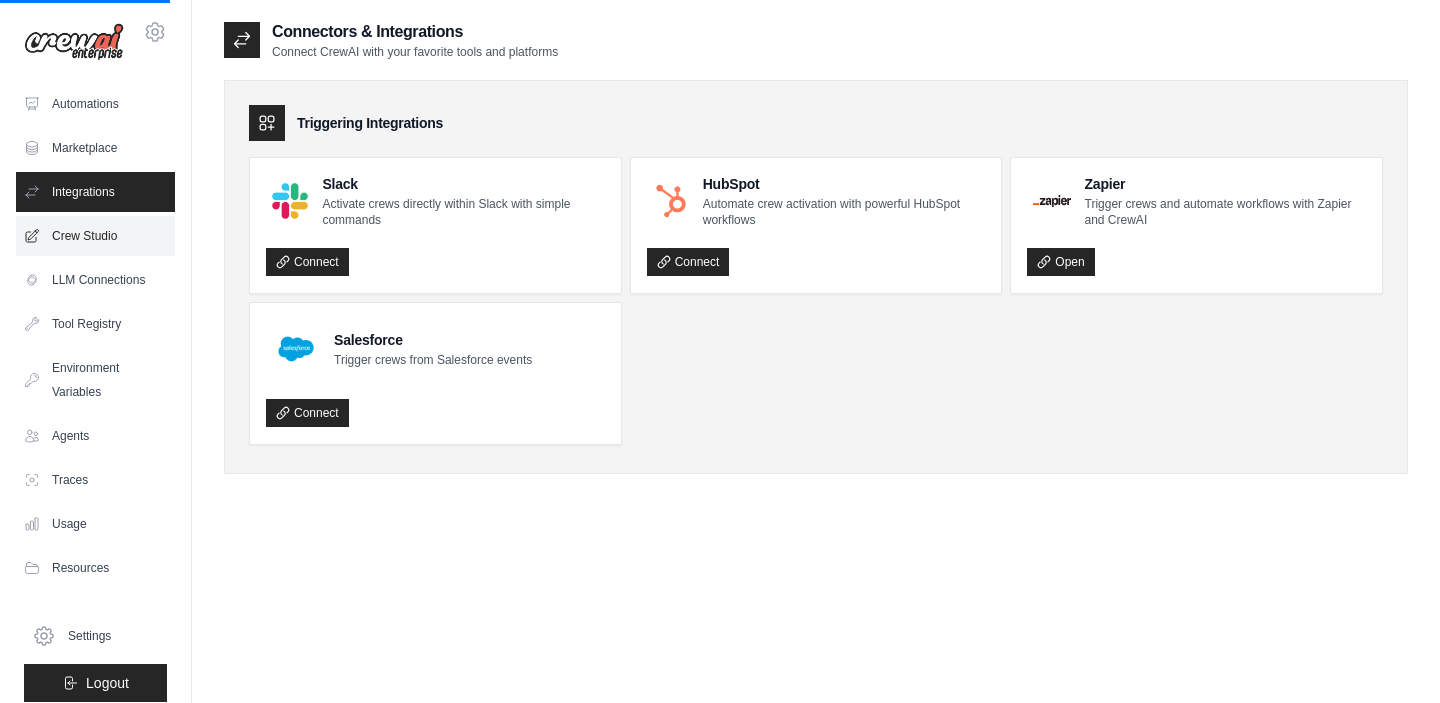 click on "Crew Studio" at bounding box center (95, 236) 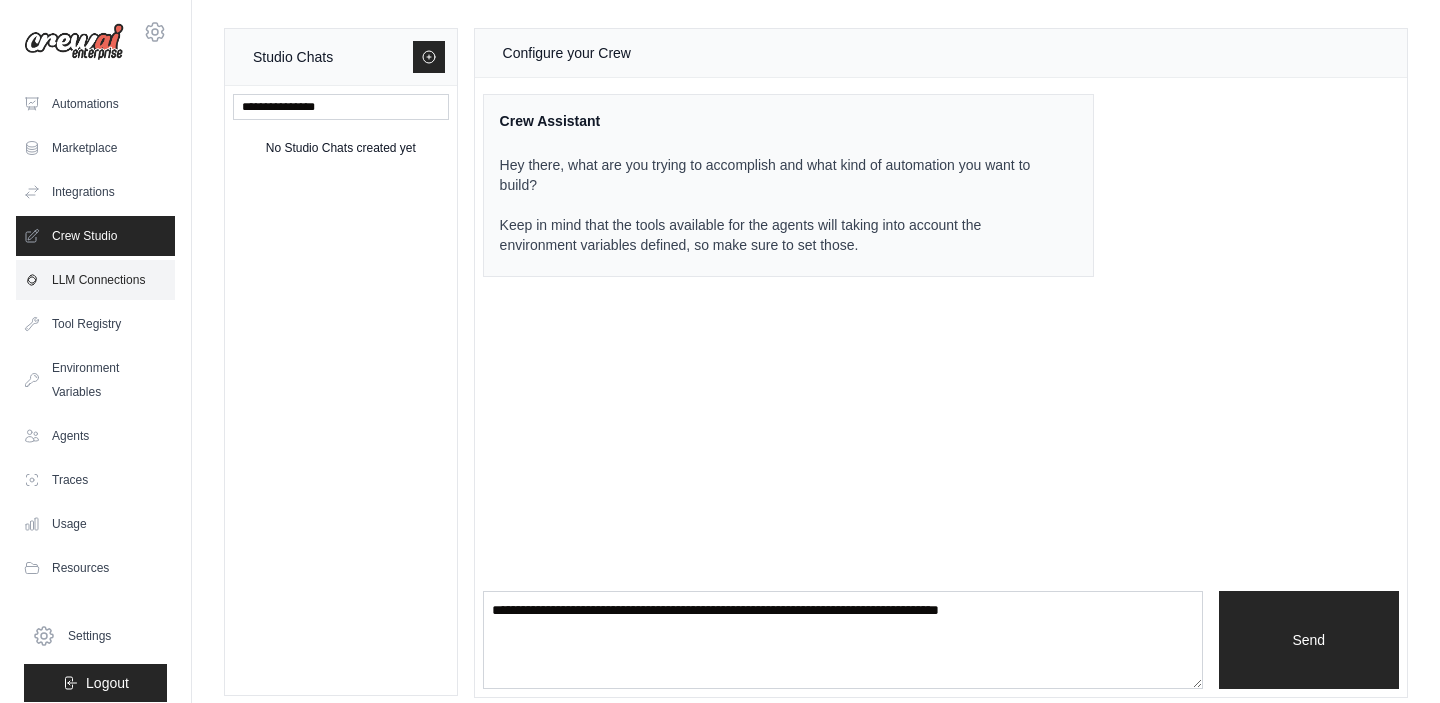 click on "LLM Connections" at bounding box center [95, 280] 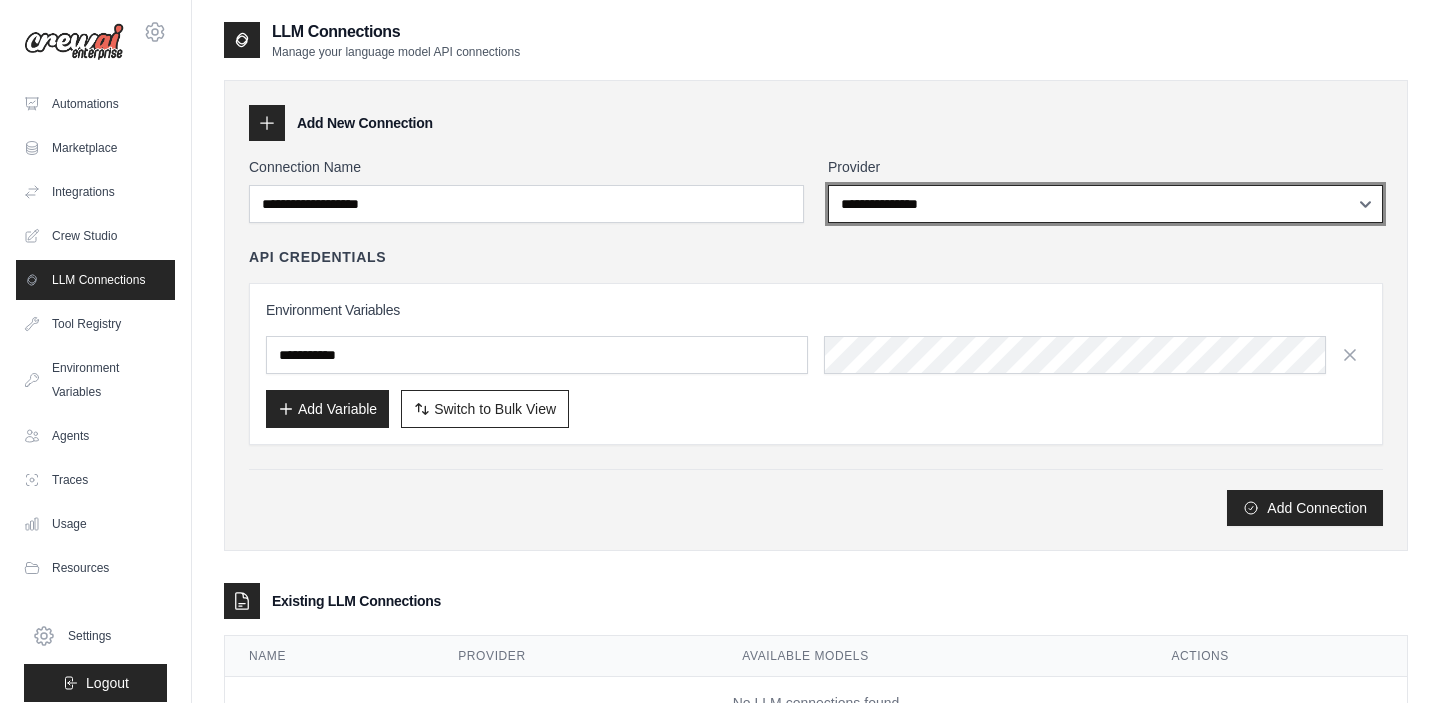 click on "**********" at bounding box center (1105, 204) 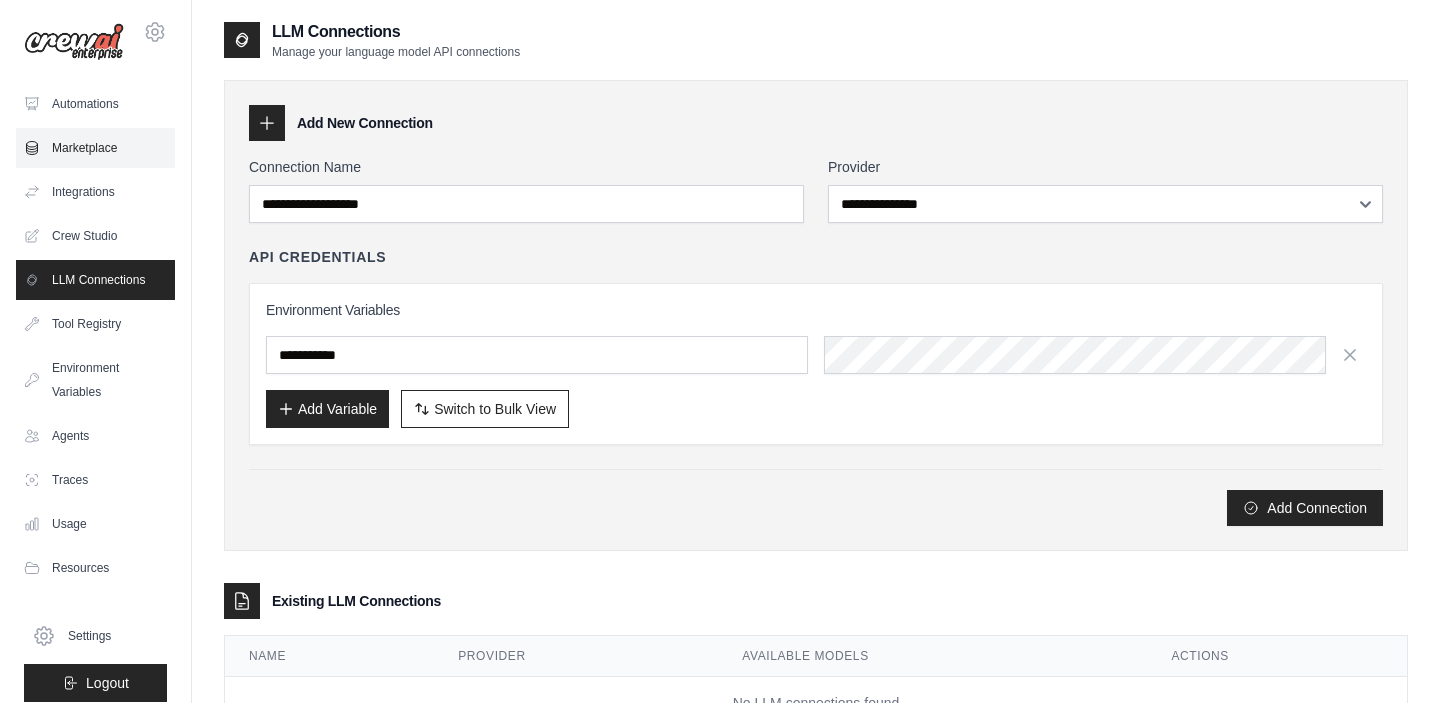 click on "Marketplace" at bounding box center [95, 148] 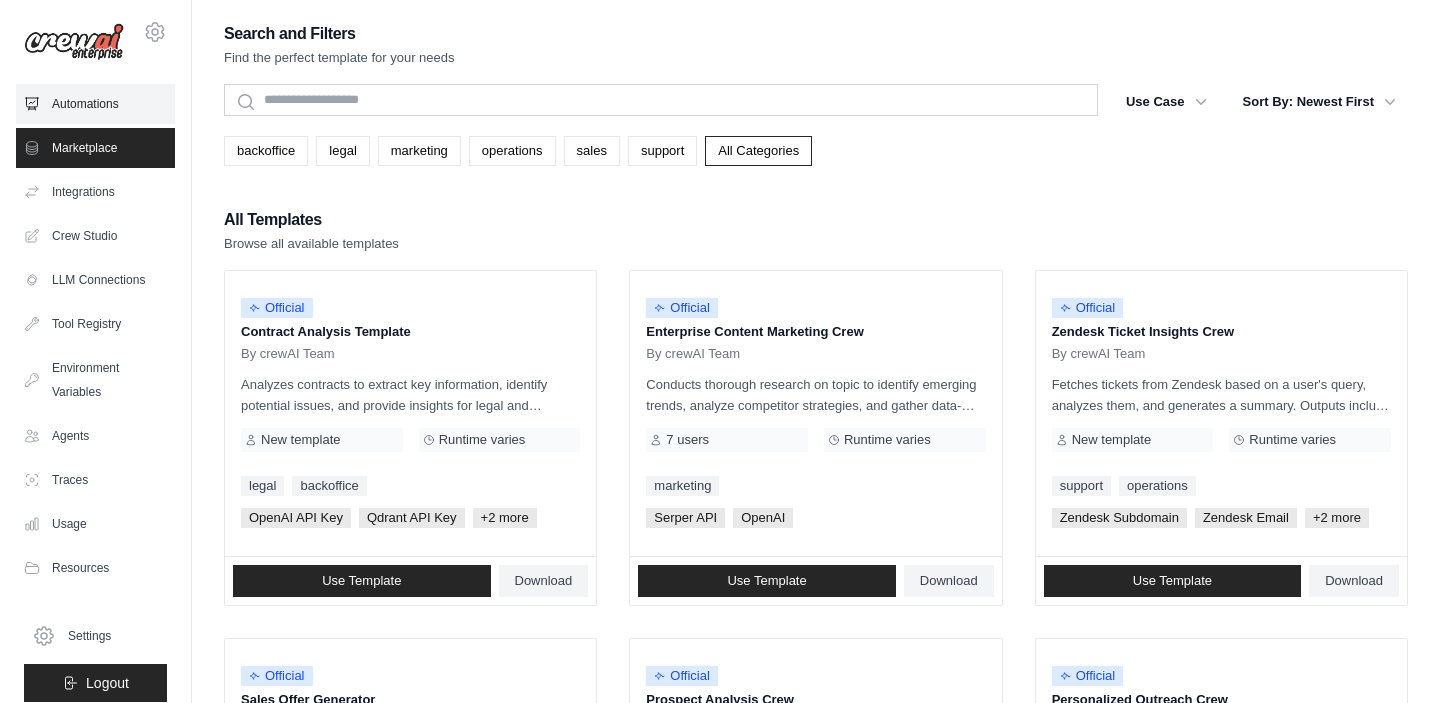 click on "Automations" at bounding box center (95, 104) 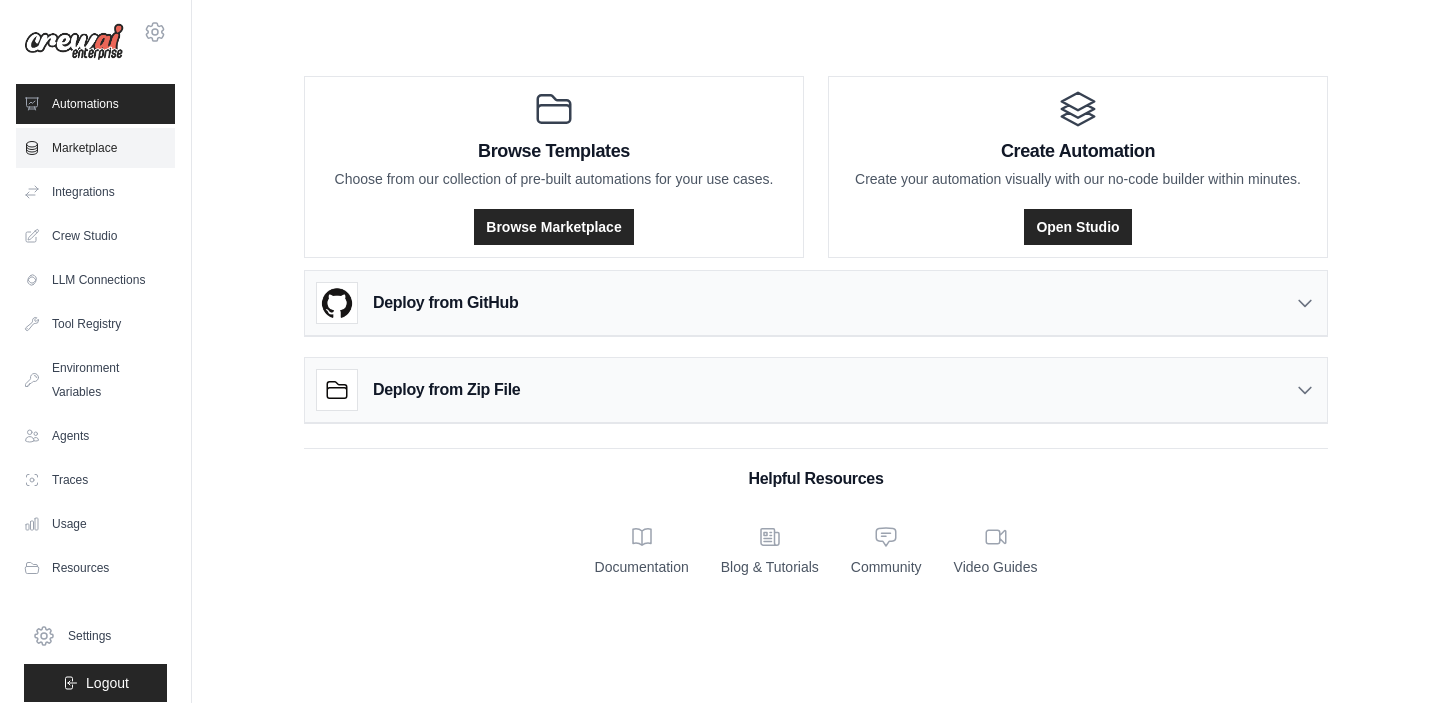 click on "Marketplace" at bounding box center (95, 148) 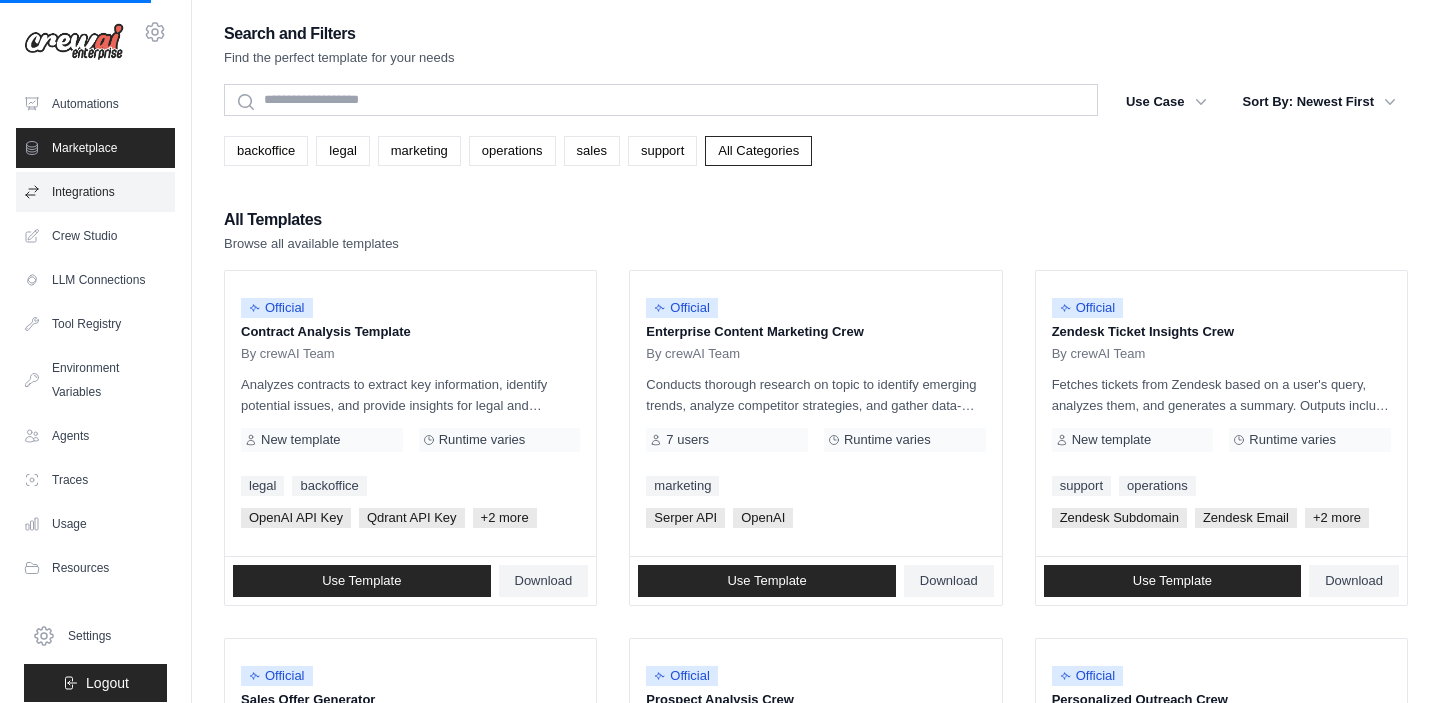 click on "Integrations" at bounding box center [95, 192] 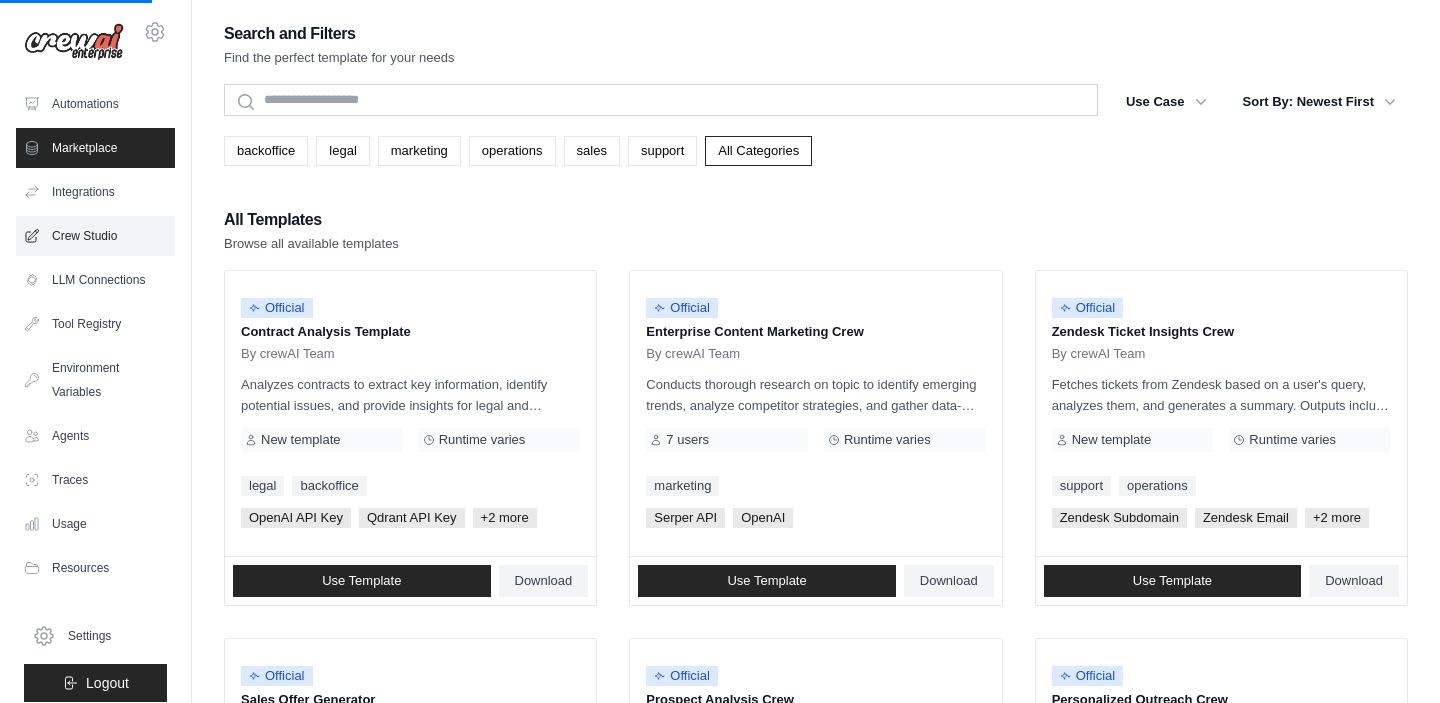 click on "Crew Studio" at bounding box center (95, 236) 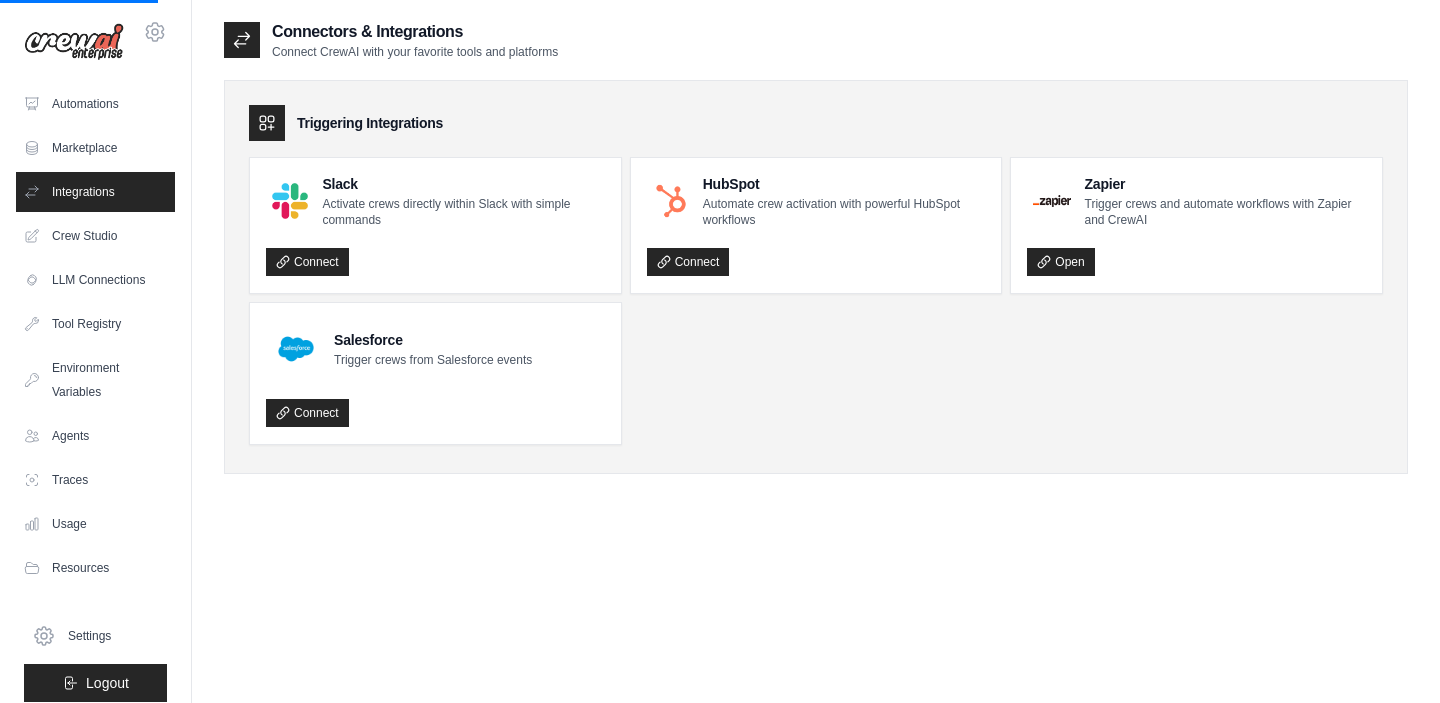 click on "Automations
Marketplace
Integrations
Crew Studio
LLM Connections" at bounding box center (95, 336) 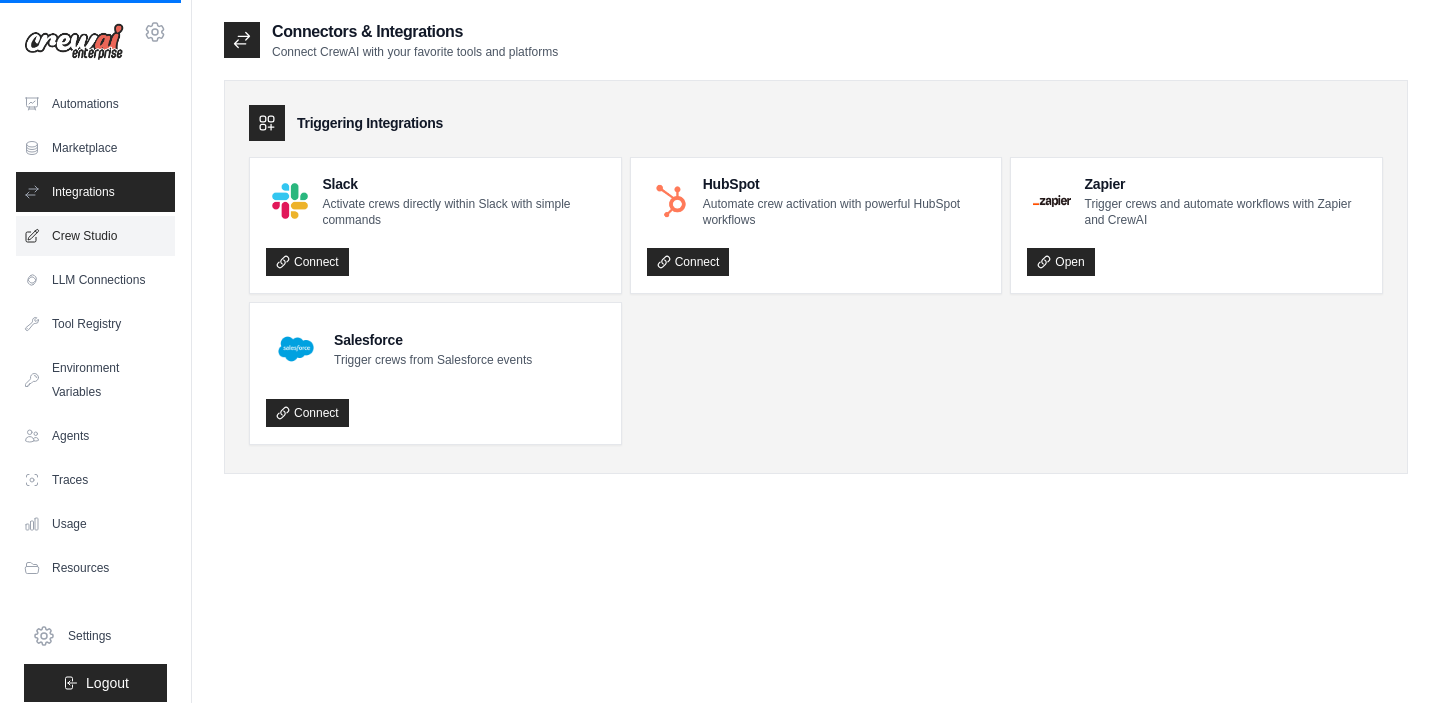 click on "Crew Studio" at bounding box center (95, 236) 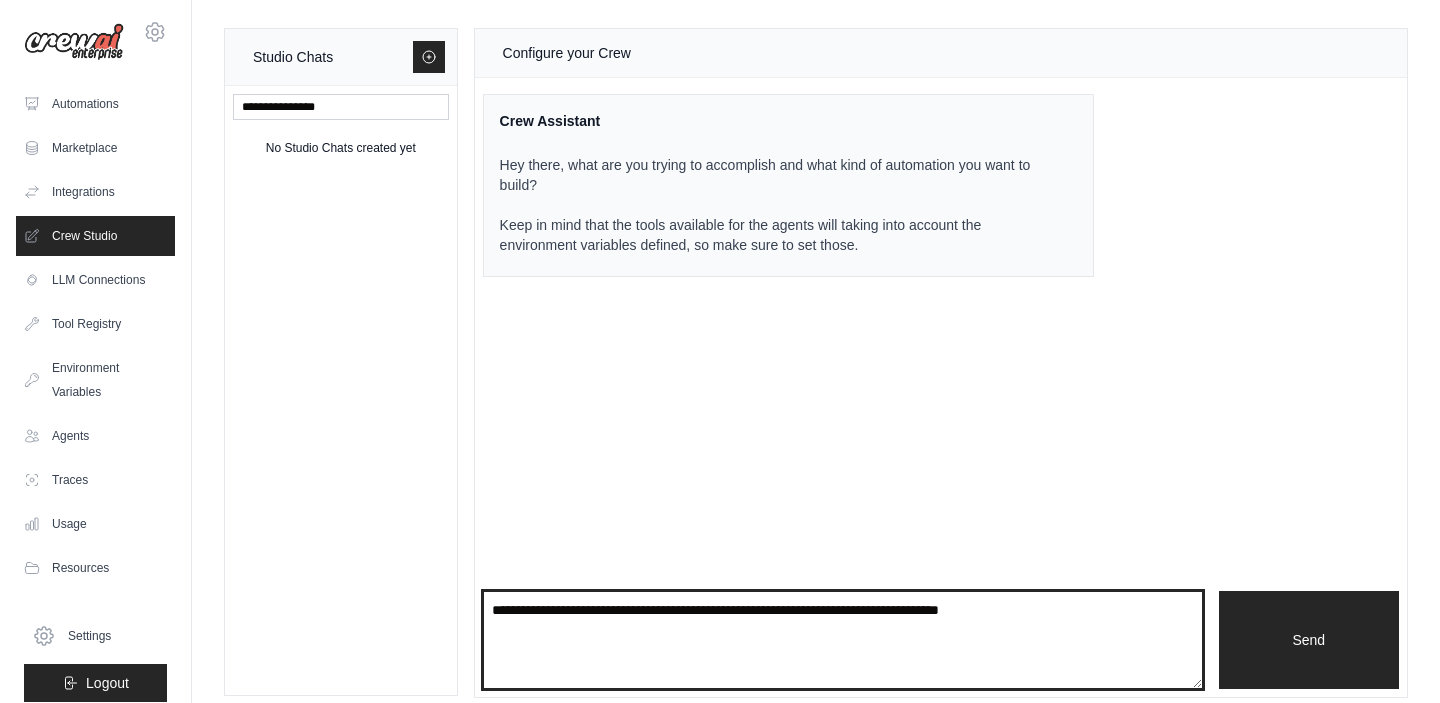 click at bounding box center [843, 640] 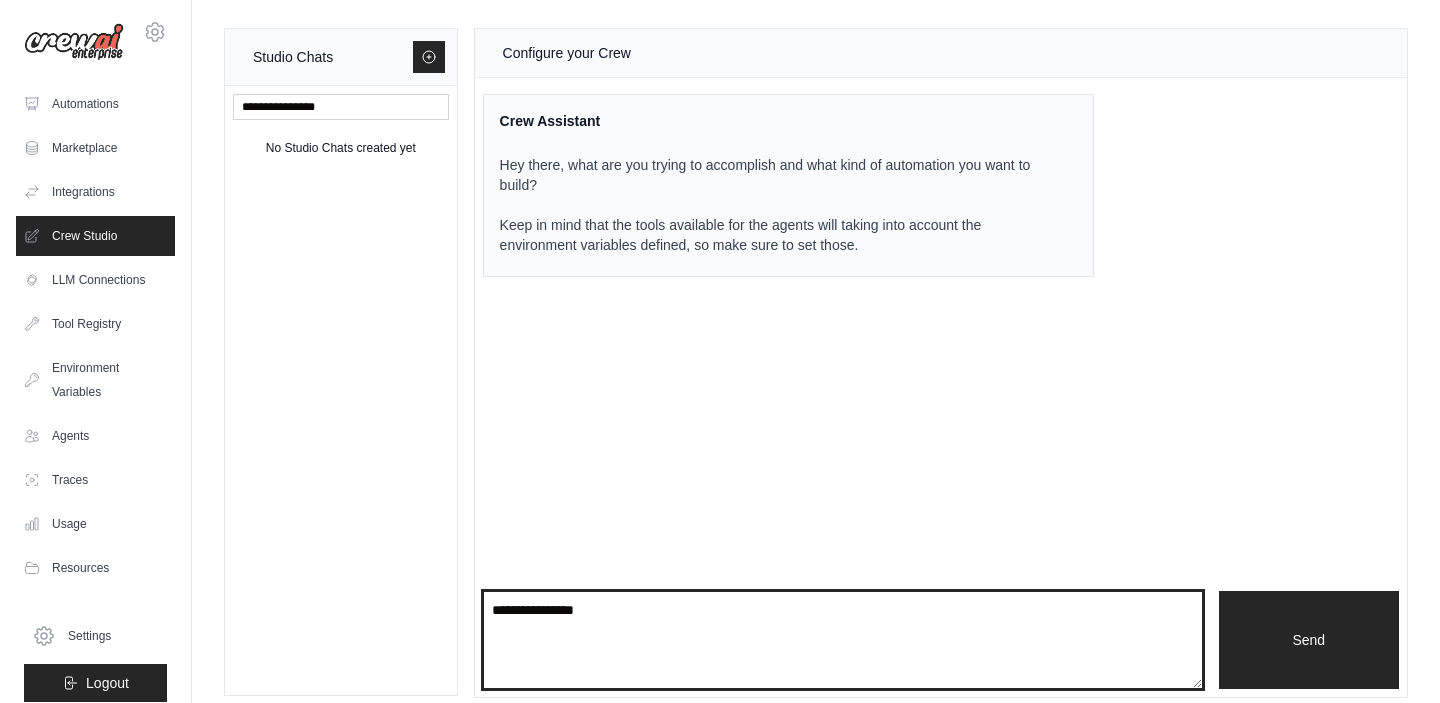type on "**********" 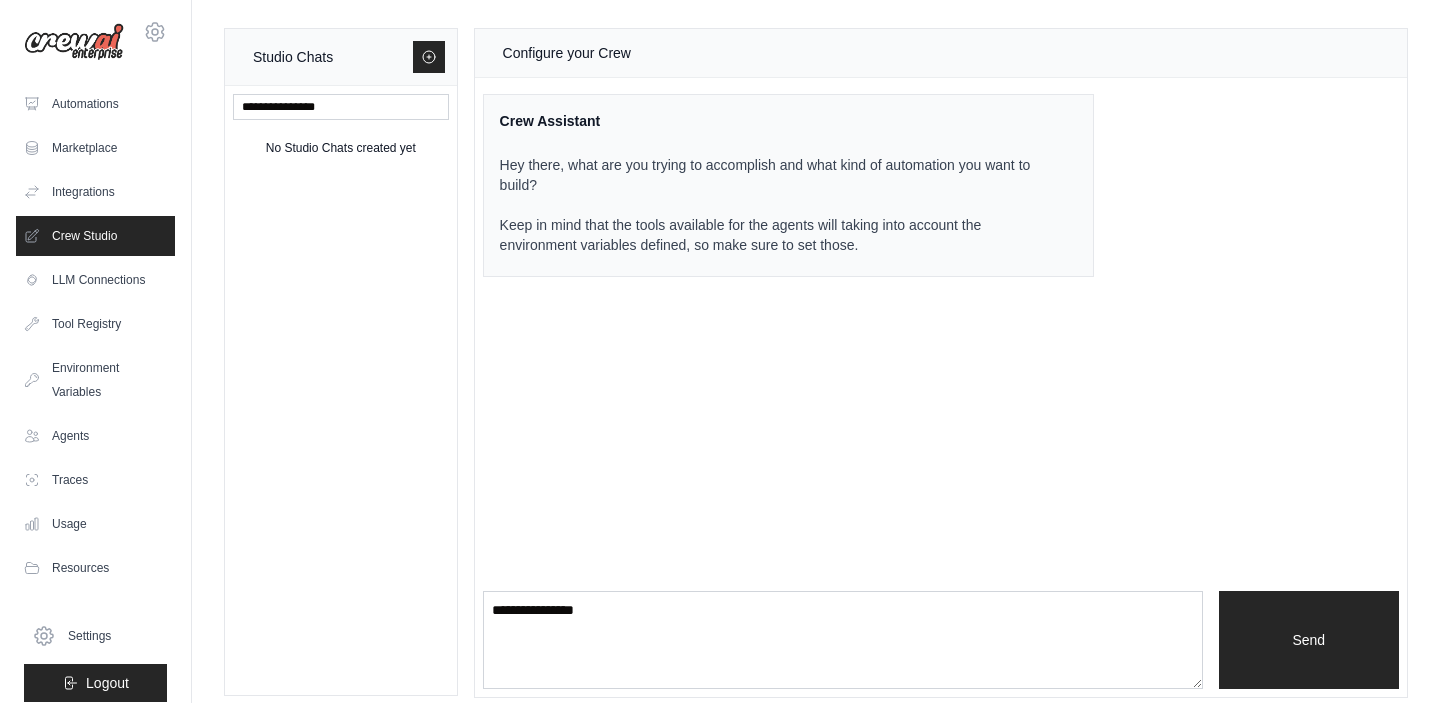 type 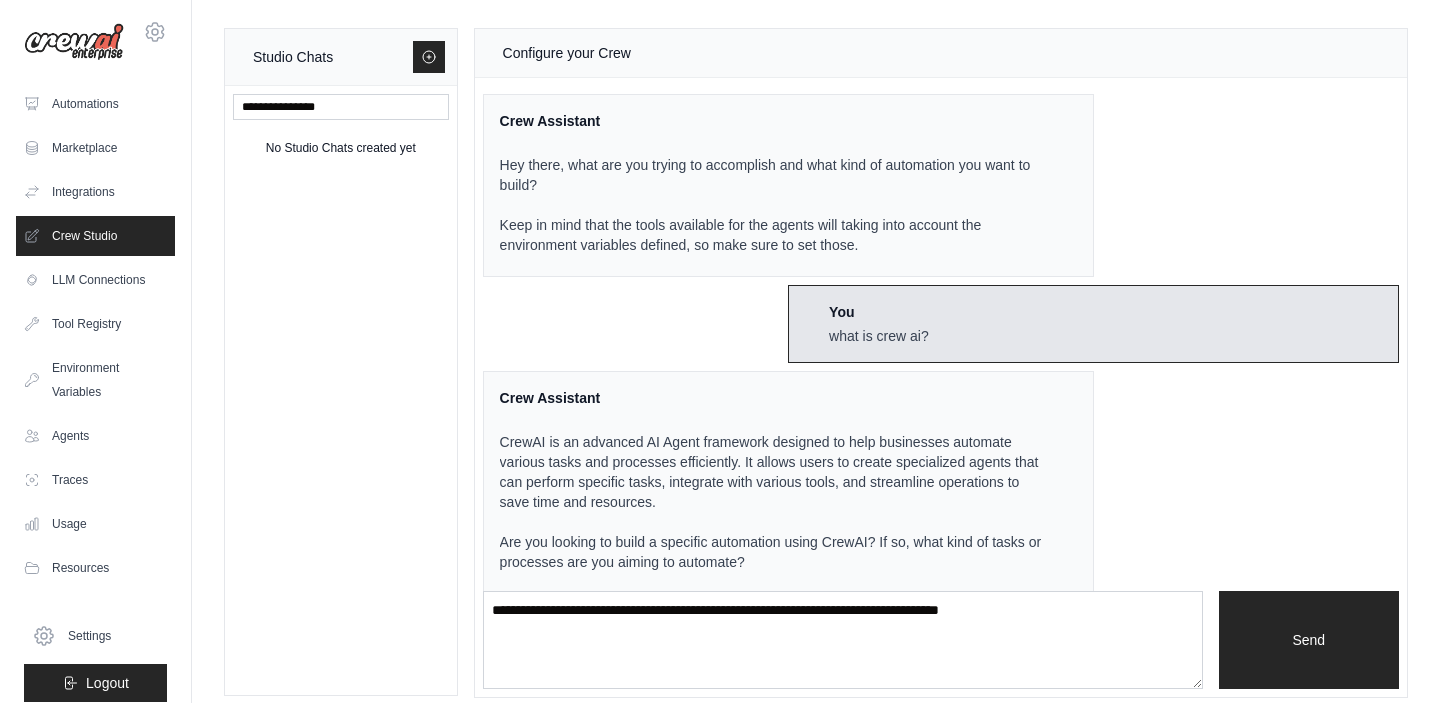 scroll, scrollTop: 19, scrollLeft: 0, axis: vertical 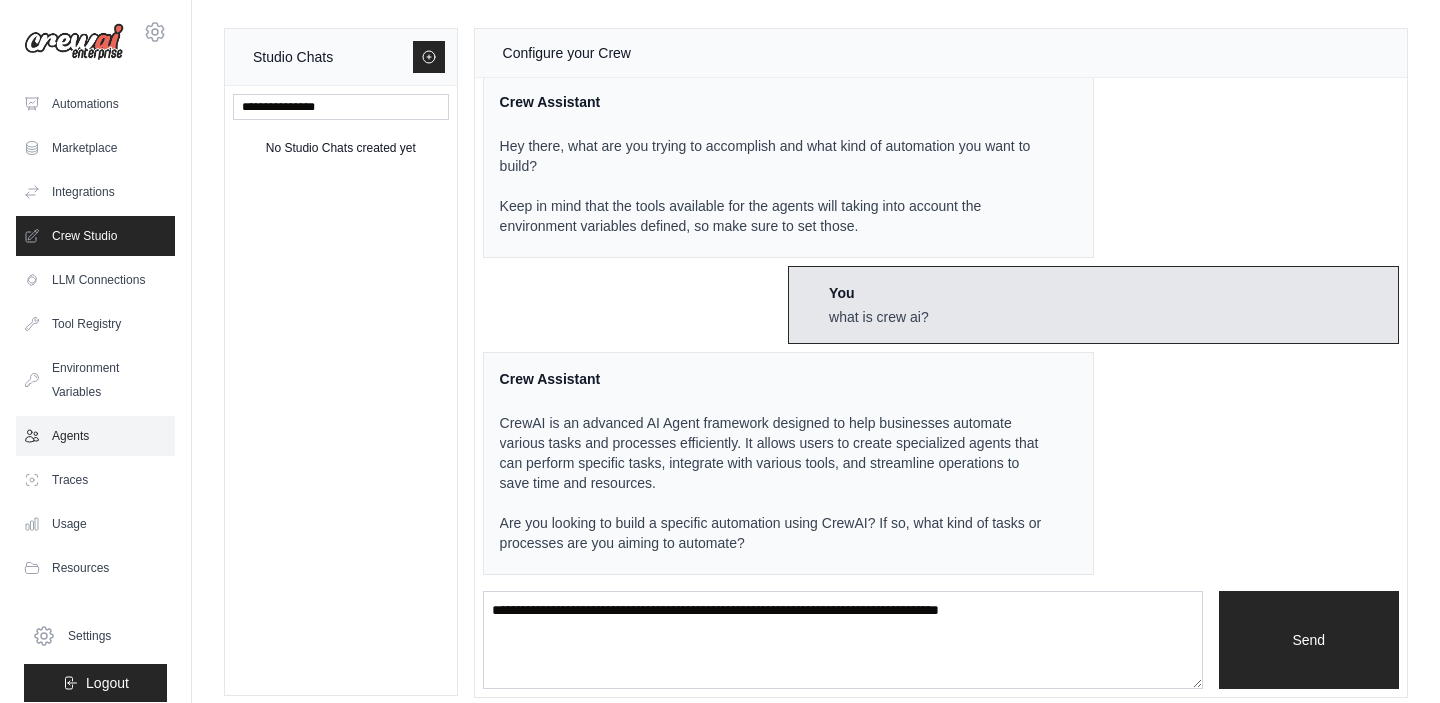 click on "Agents" at bounding box center (95, 436) 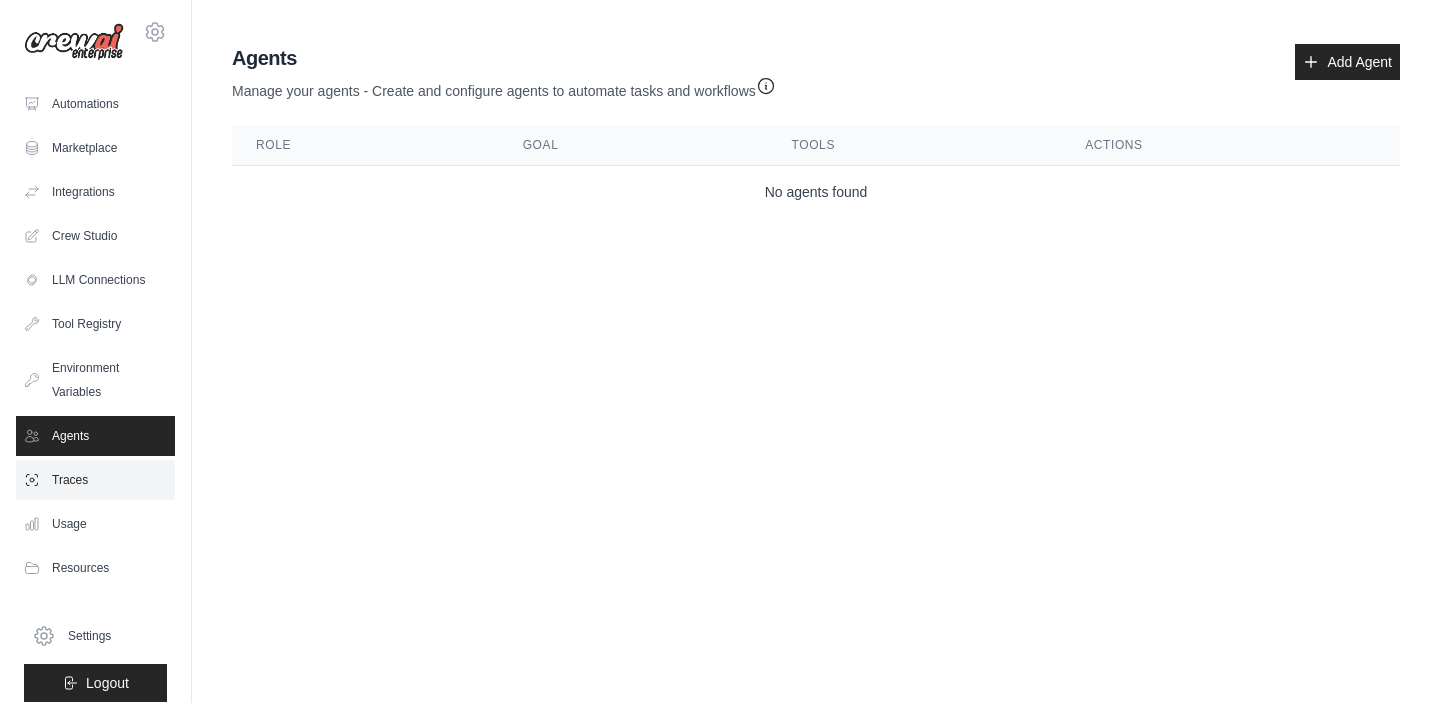 click on "Traces" at bounding box center (95, 480) 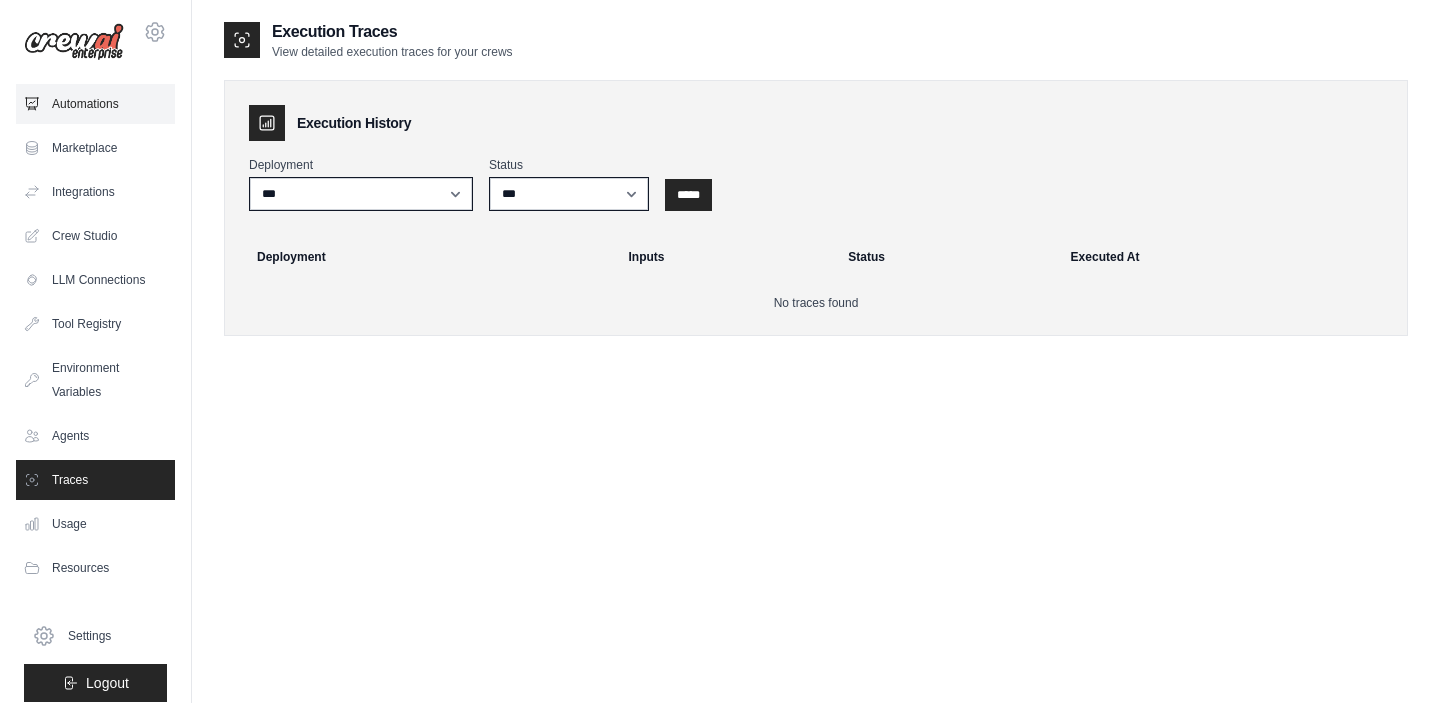 click on "Automations" at bounding box center [95, 104] 